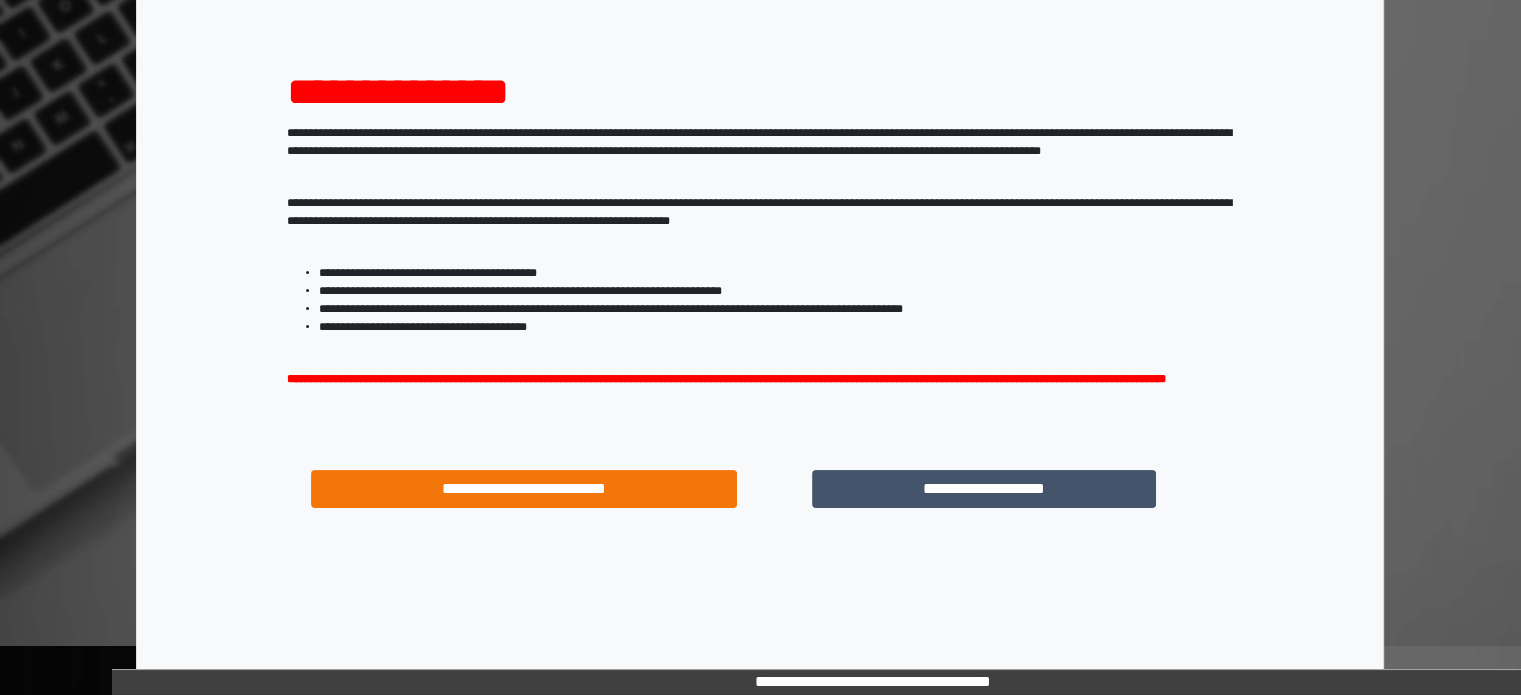scroll, scrollTop: 214, scrollLeft: 0, axis: vertical 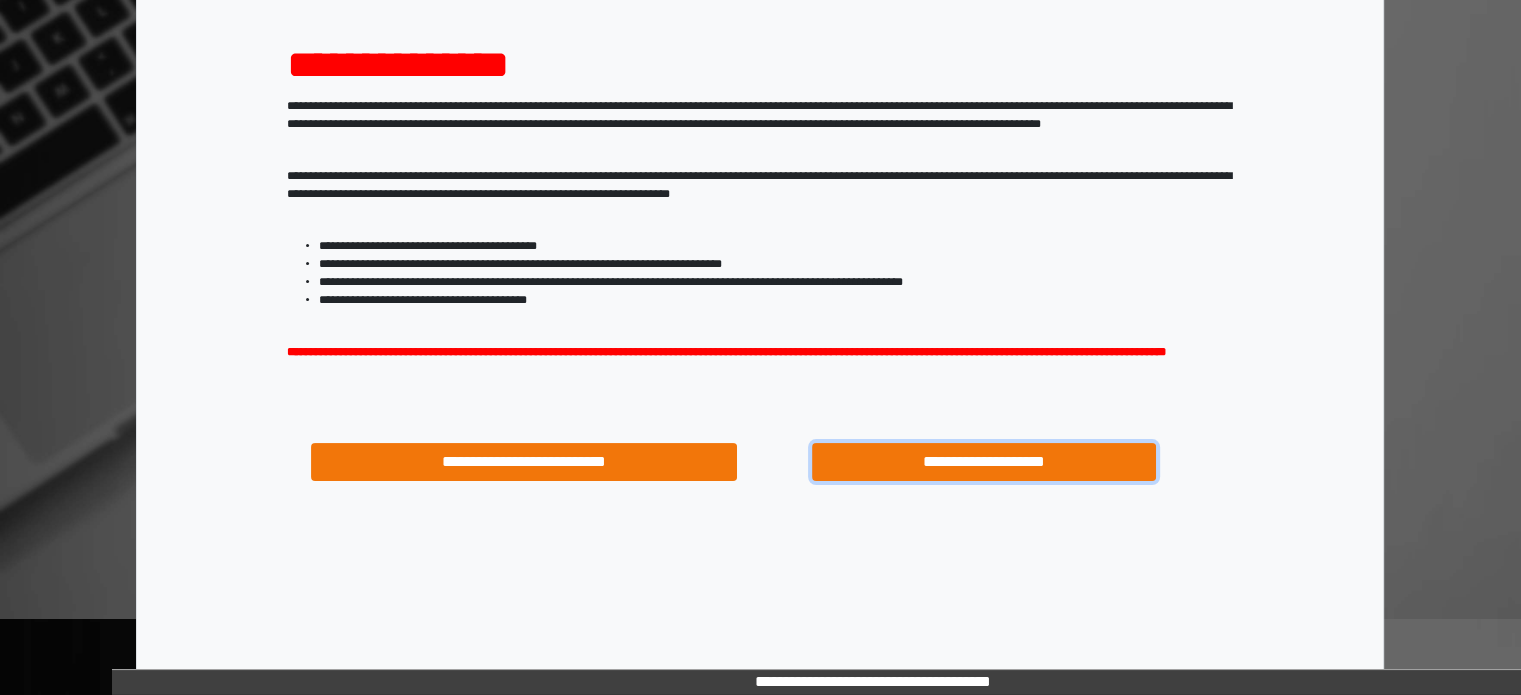 click on "**********" at bounding box center [984, 462] 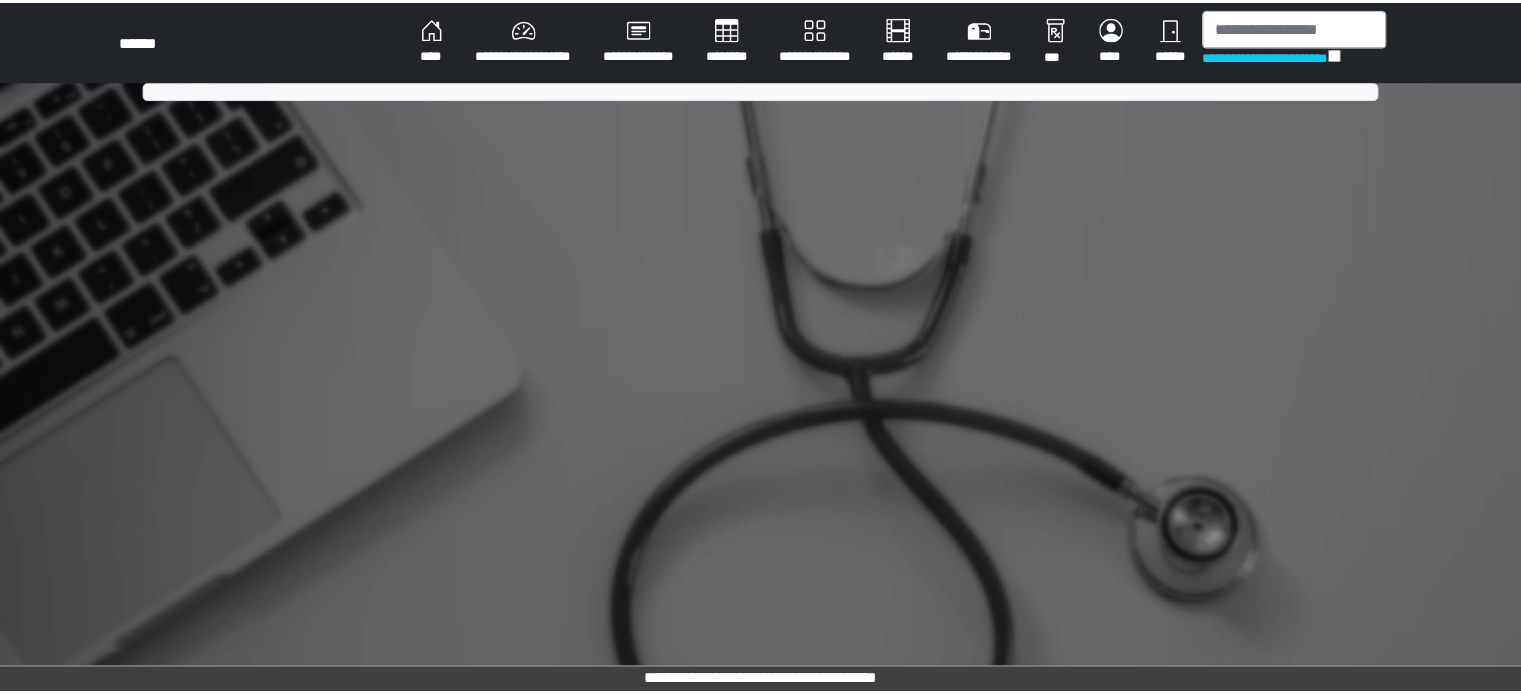 scroll, scrollTop: 0, scrollLeft: 0, axis: both 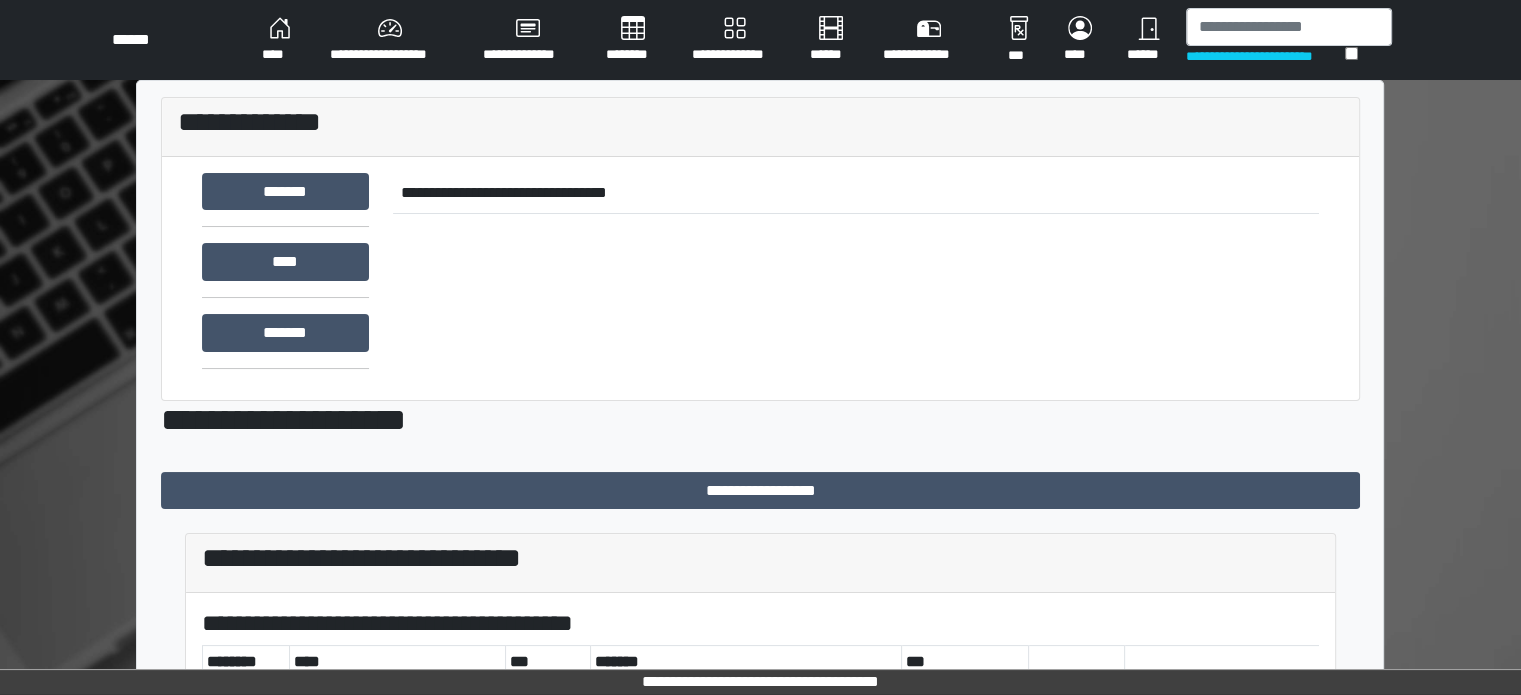 click on "********" at bounding box center [633, 40] 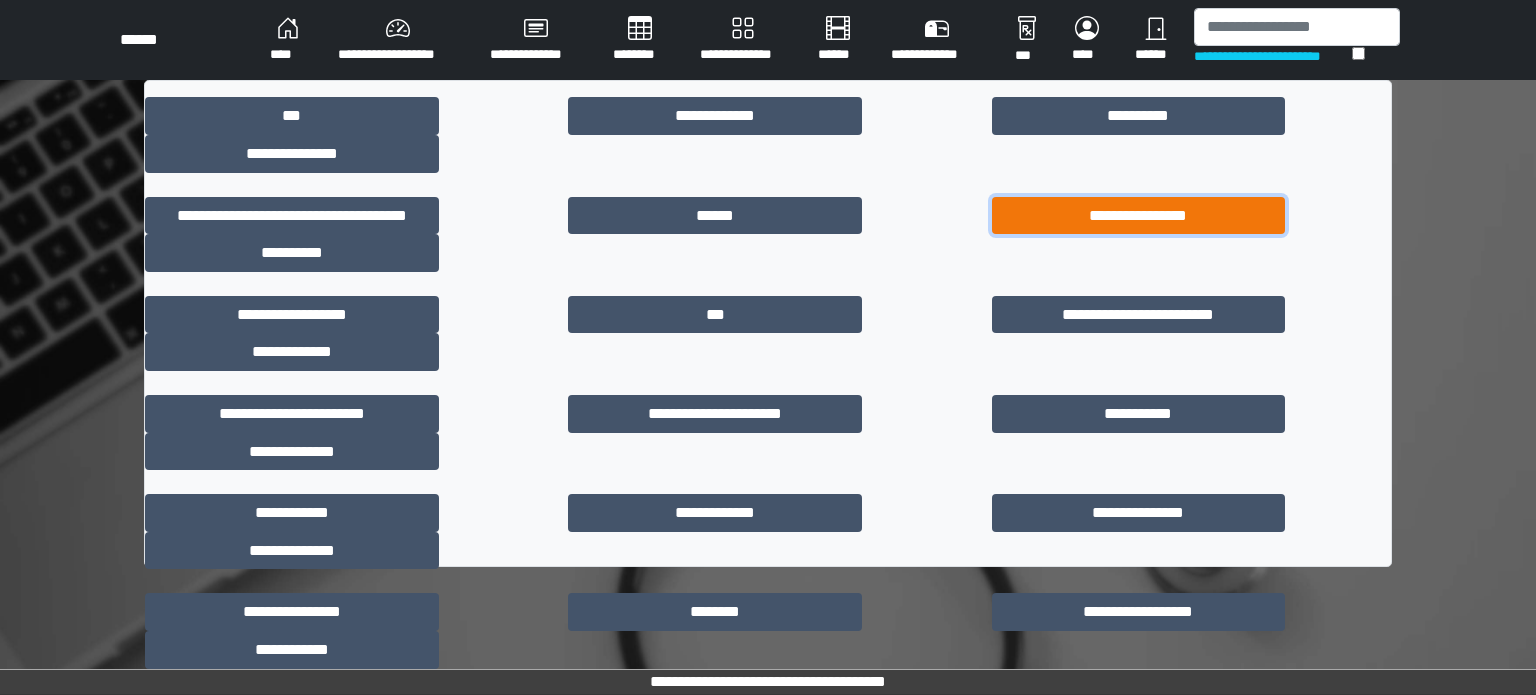 click on "**********" at bounding box center (1139, 216) 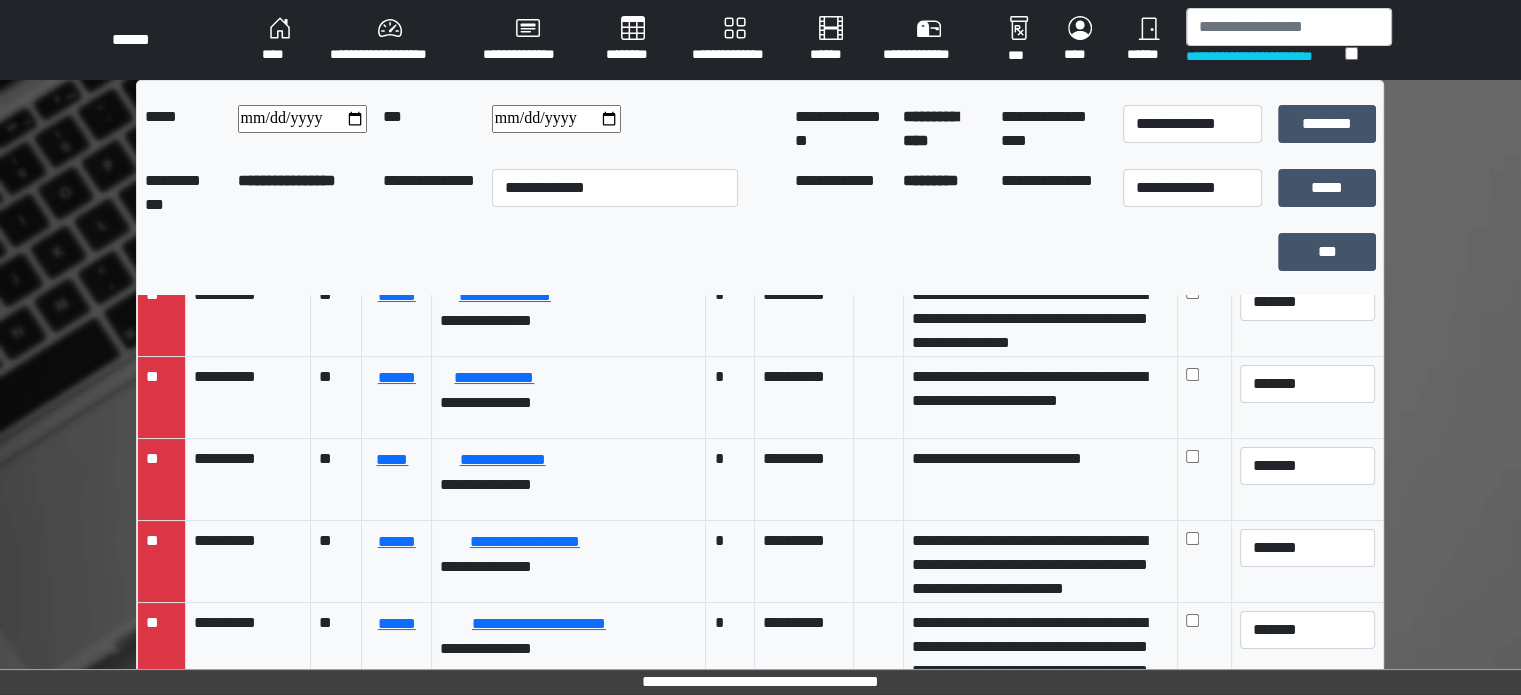 scroll, scrollTop: 0, scrollLeft: 0, axis: both 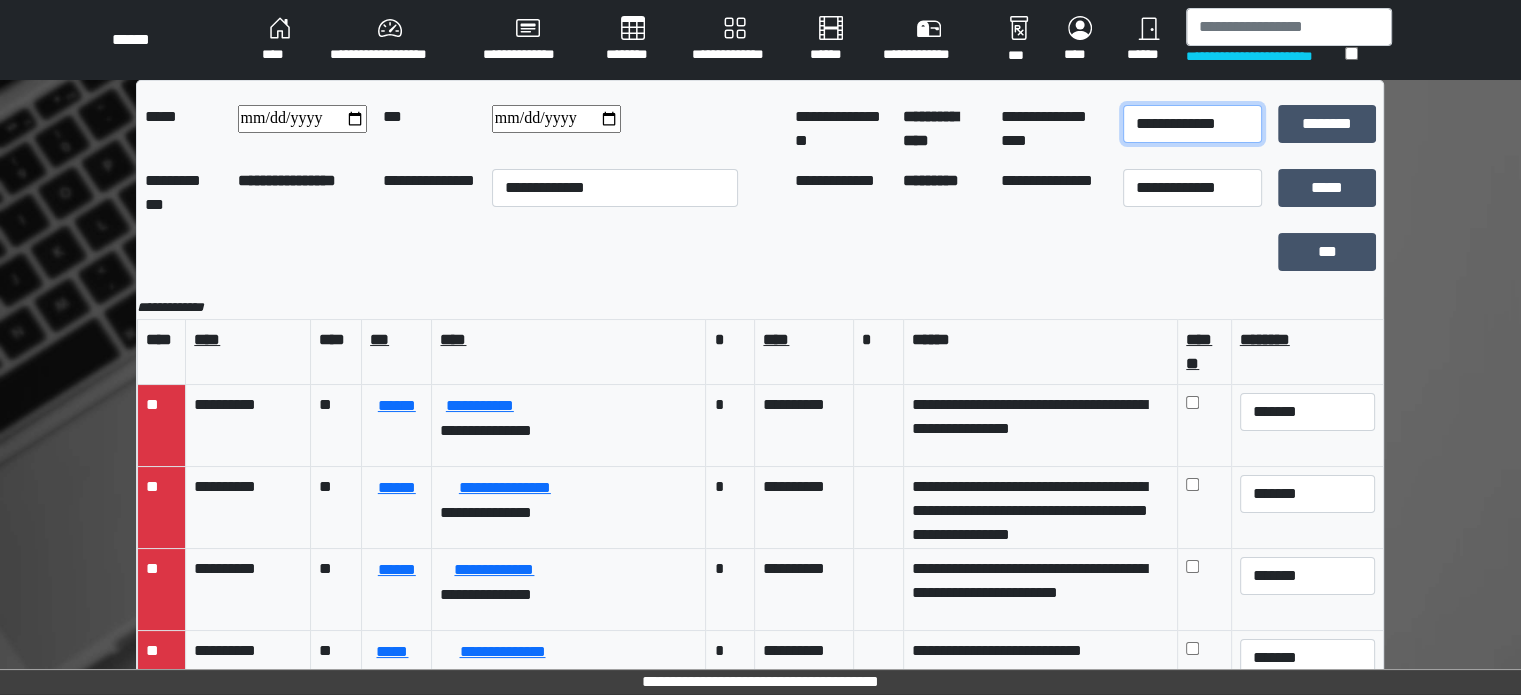 click on "**********" at bounding box center (1192, 124) 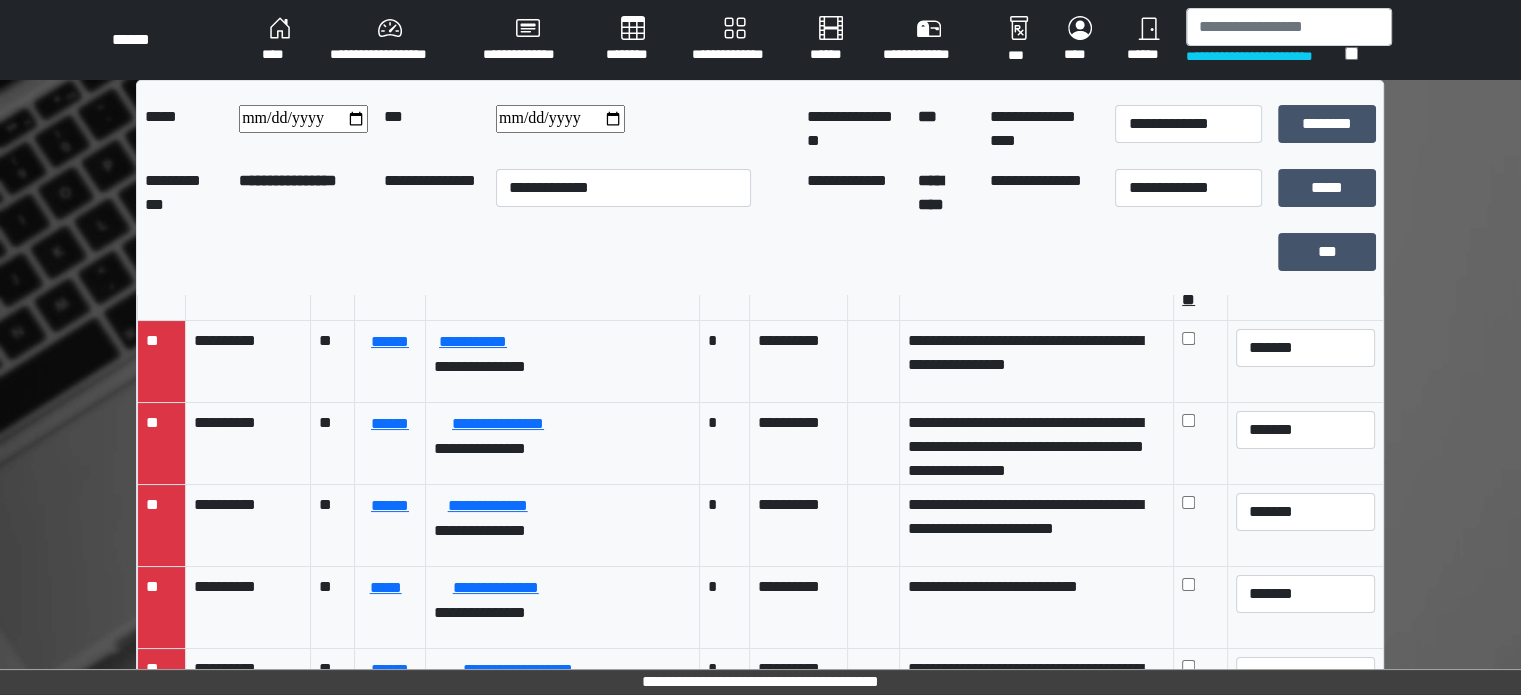 scroll, scrollTop: 100, scrollLeft: 0, axis: vertical 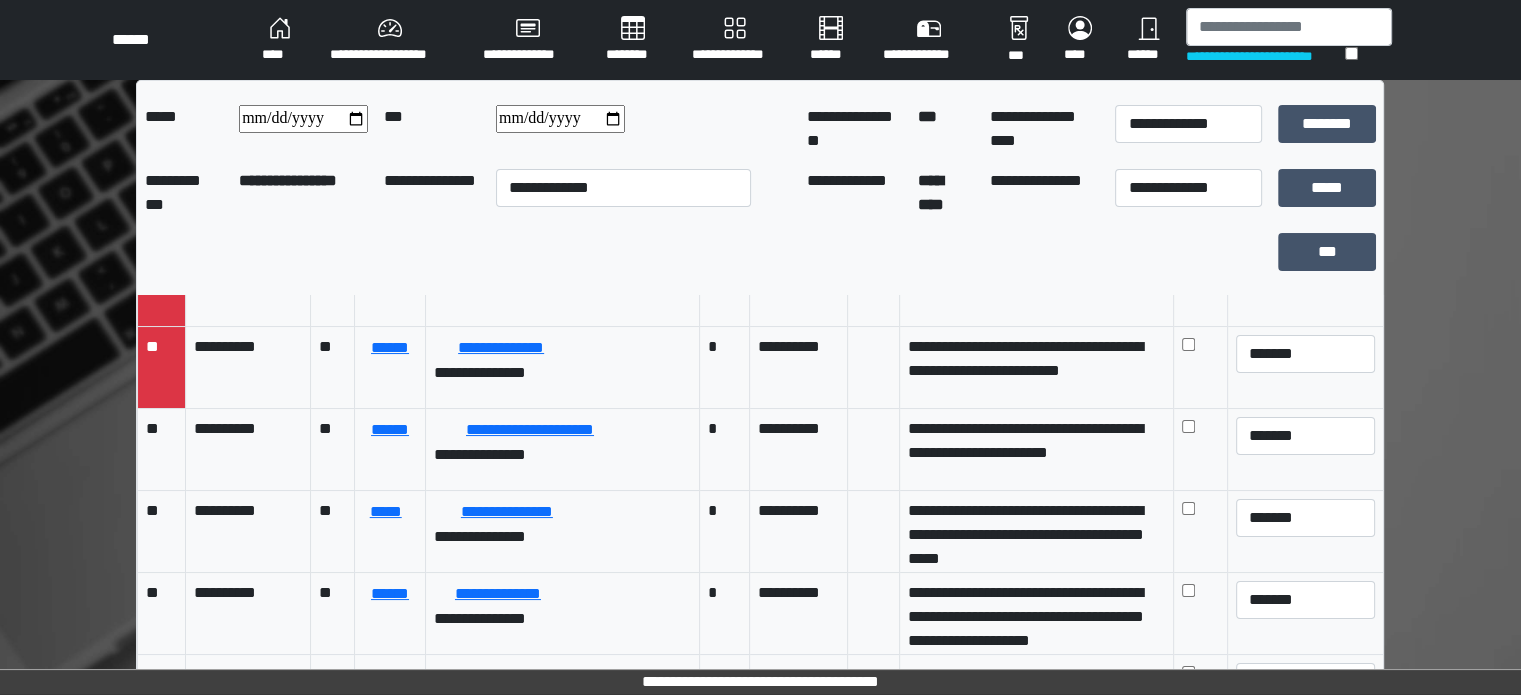 click on "********" at bounding box center [633, 40] 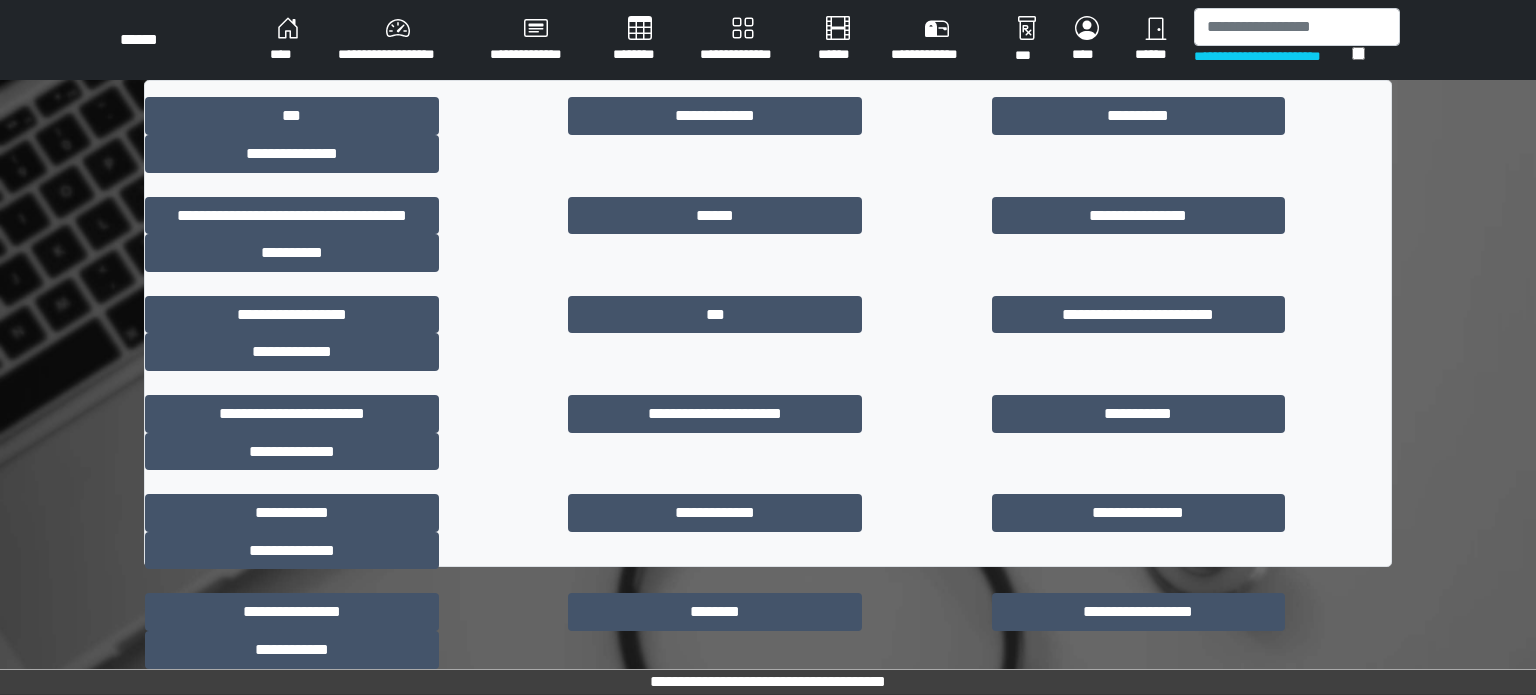 drag, startPoint x: 676, startPoint y: 138, endPoint x: 678, endPoint y: 178, distance: 40.04997 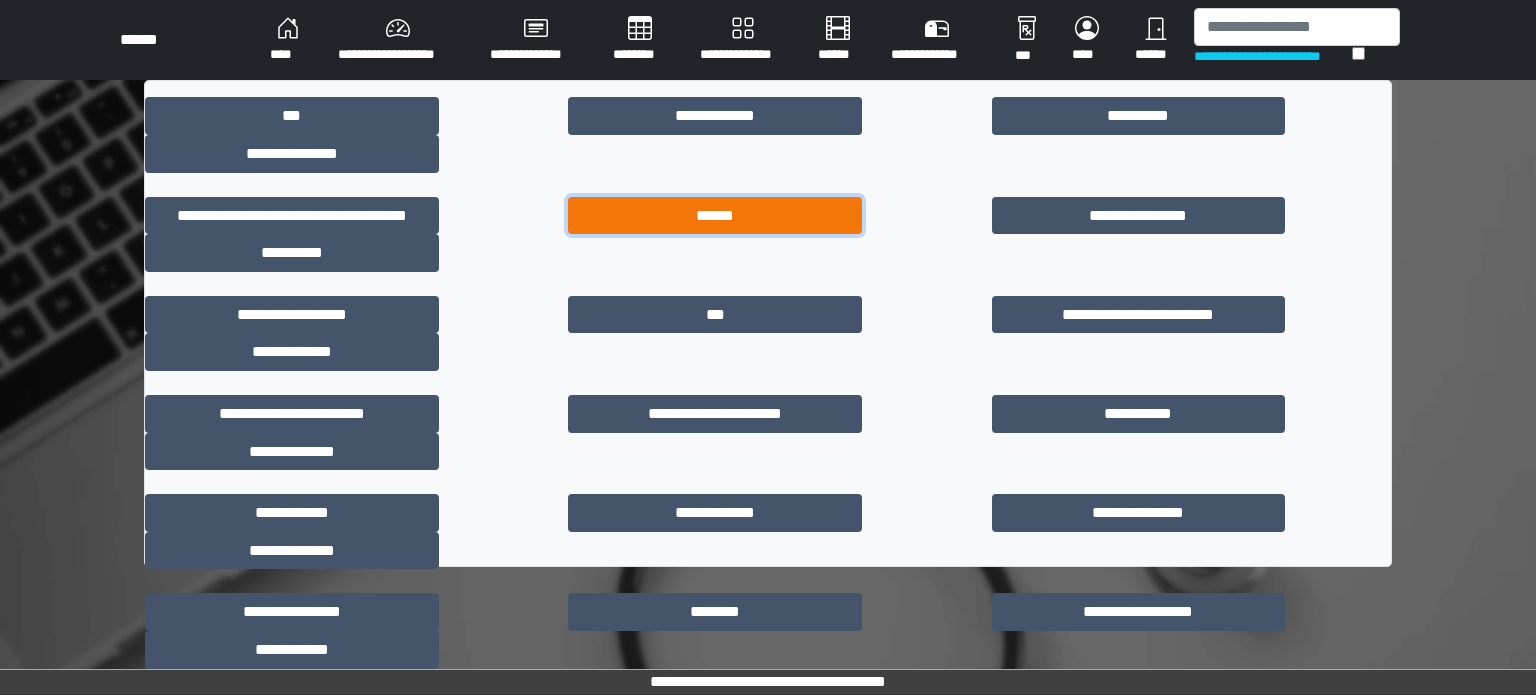 click on "******" at bounding box center [715, 216] 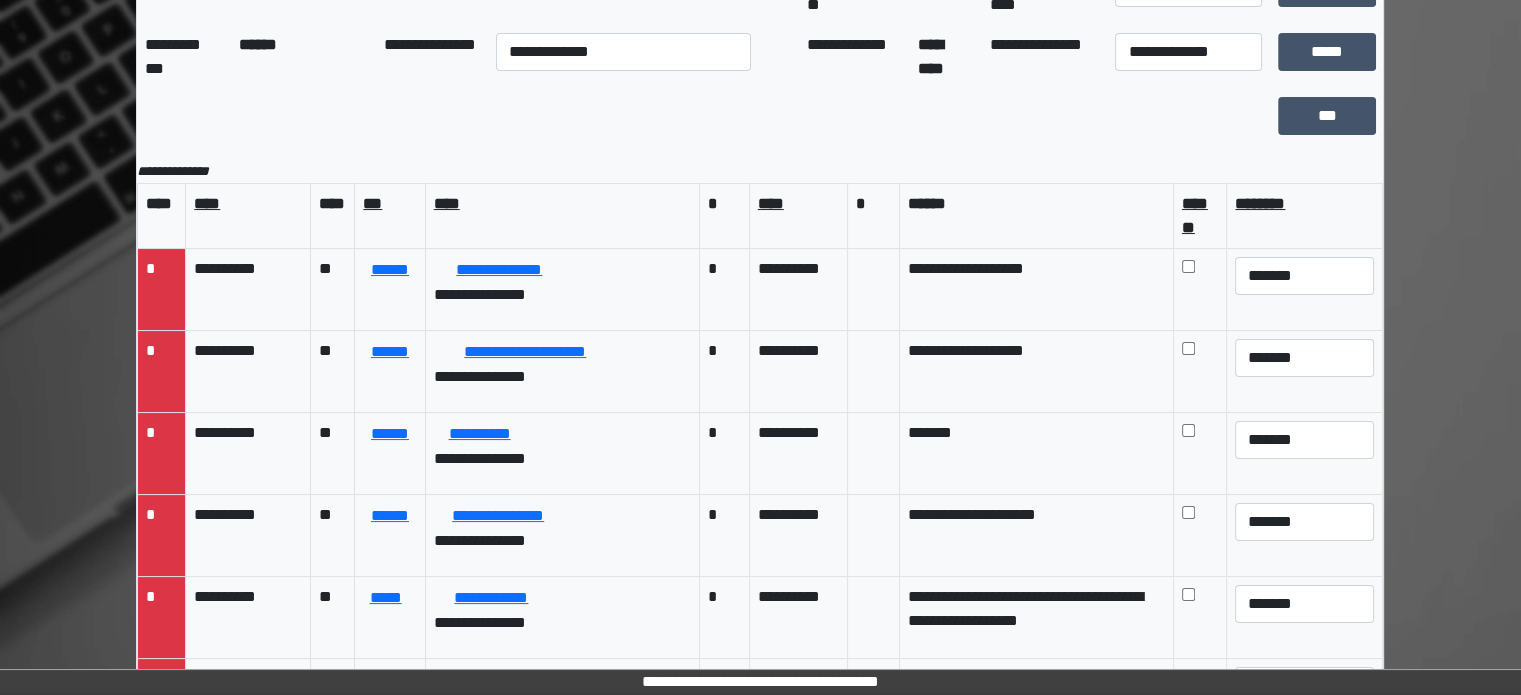 scroll, scrollTop: 216, scrollLeft: 0, axis: vertical 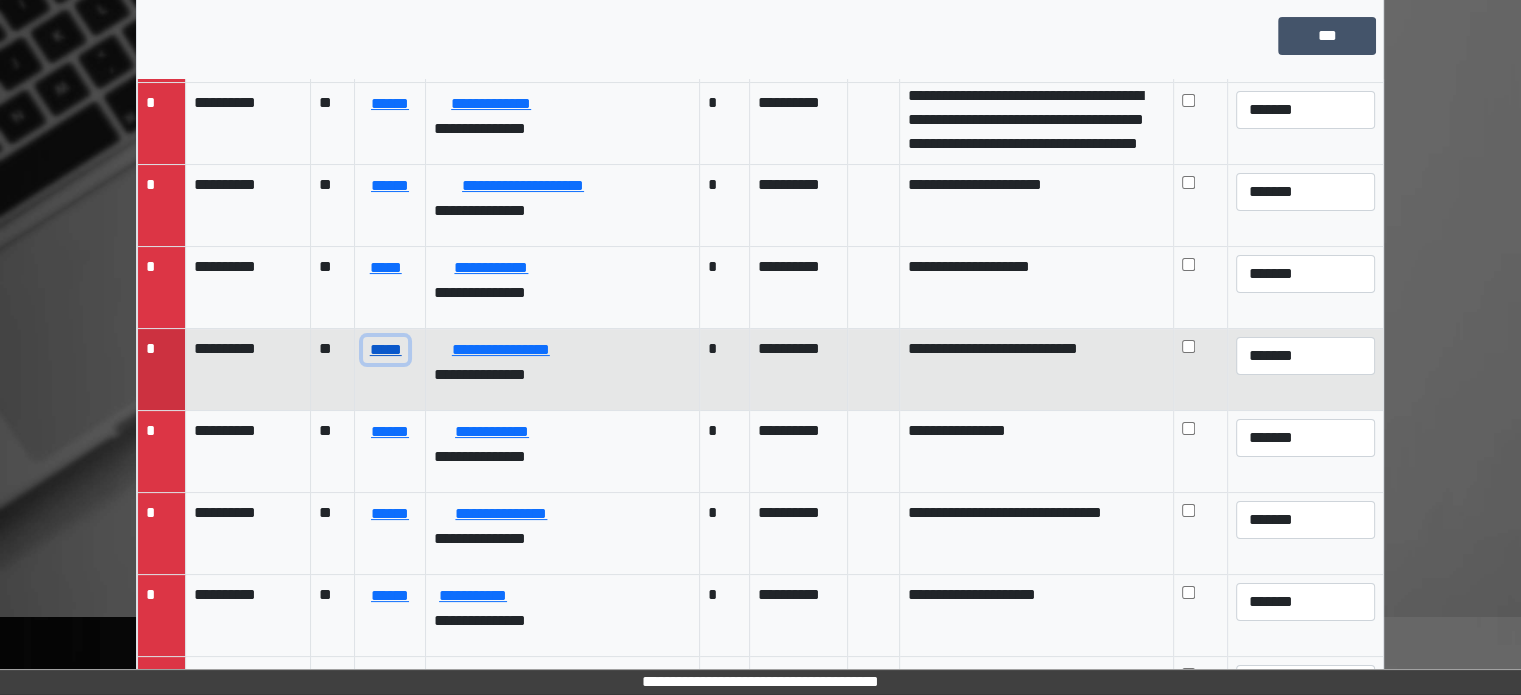 click on "*****" at bounding box center [385, 350] 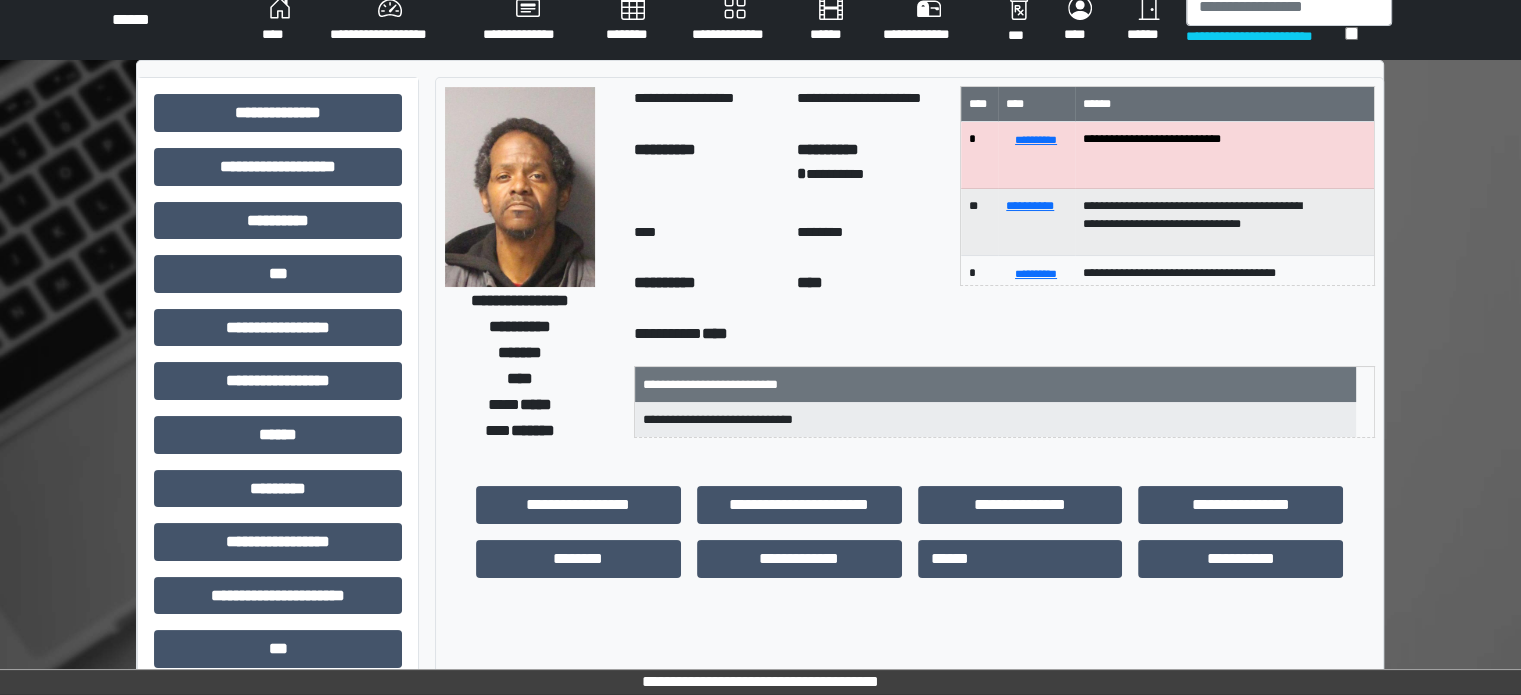 scroll, scrollTop: 16, scrollLeft: 0, axis: vertical 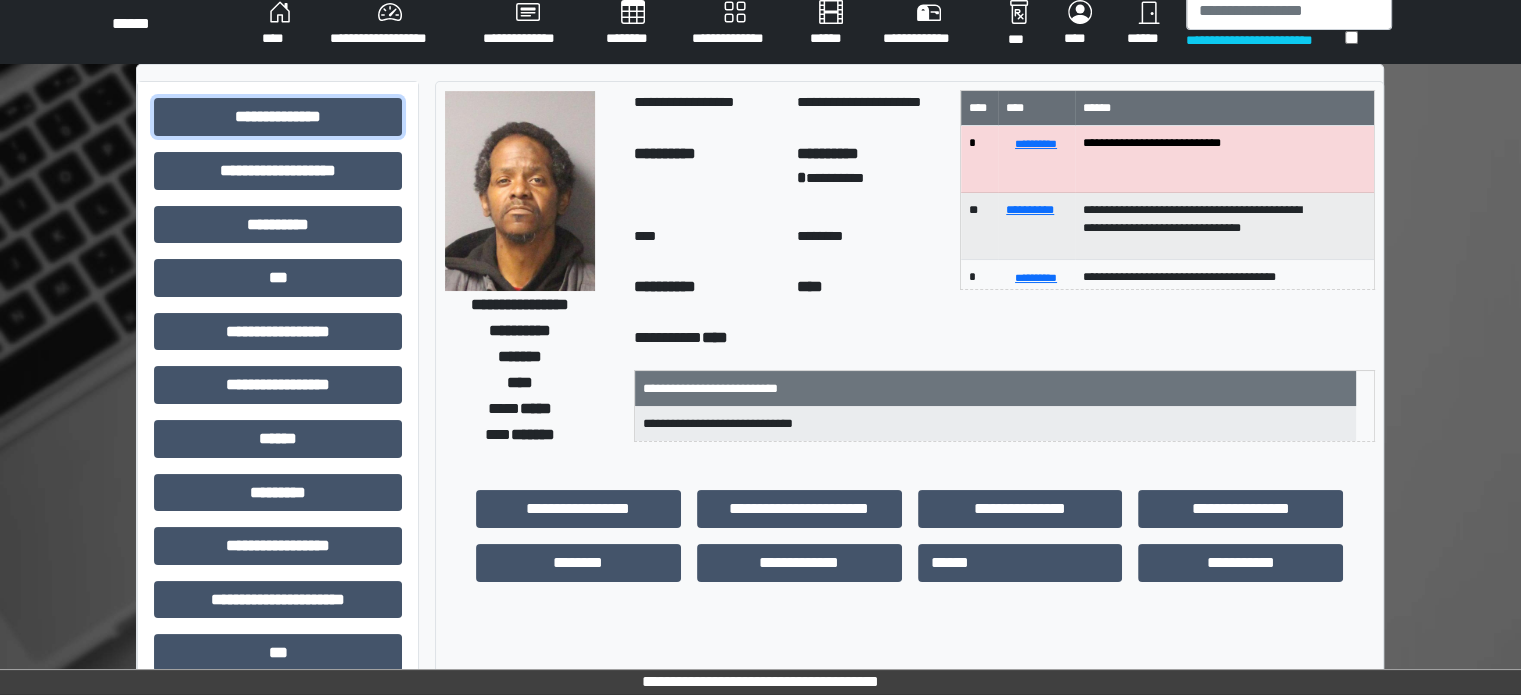drag, startPoint x: 354, startPoint y: 126, endPoint x: 752, endPoint y: 51, distance: 405.00494 